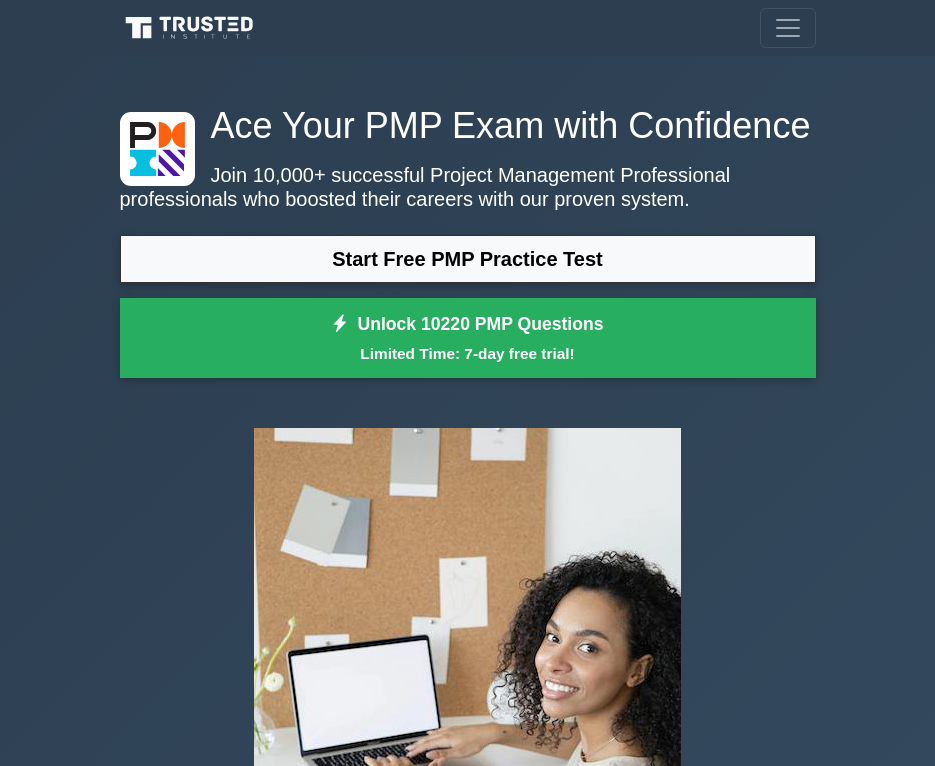 scroll, scrollTop: 0, scrollLeft: 0, axis: both 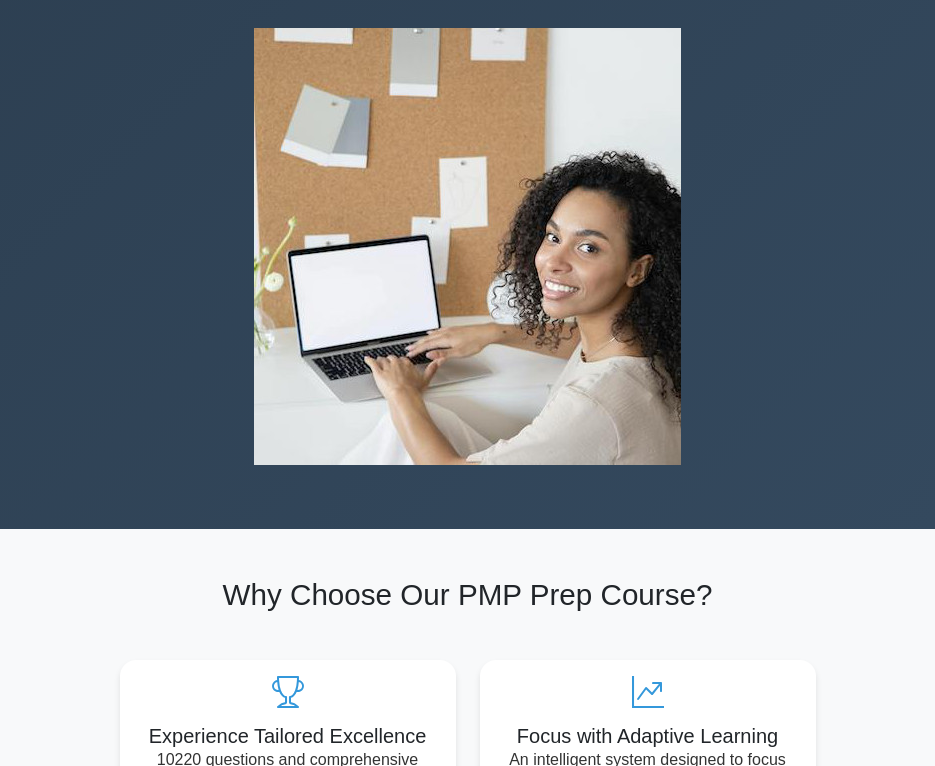 click at bounding box center [467, 246] 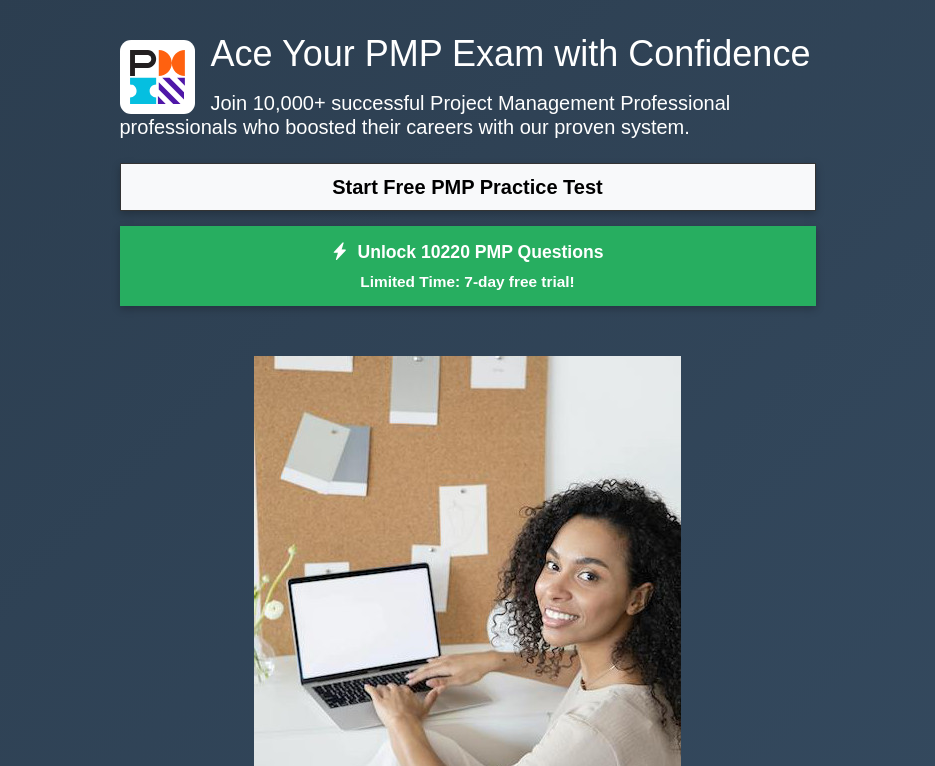 scroll, scrollTop: 0, scrollLeft: 0, axis: both 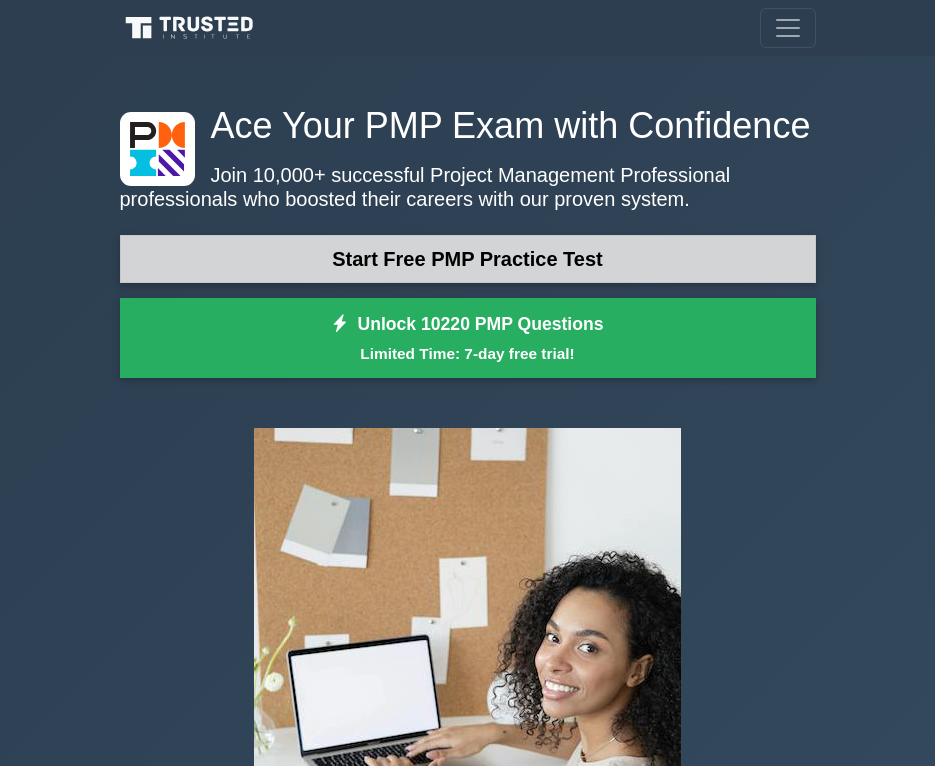 click on "Start Free PMP Practice Test" at bounding box center (468, 259) 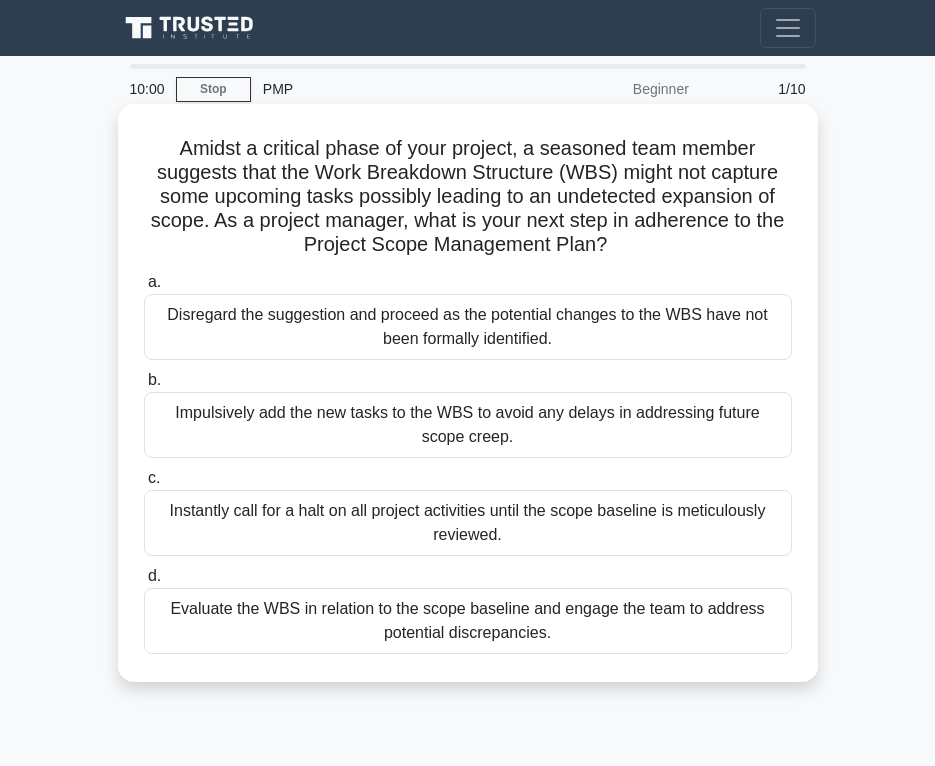 scroll, scrollTop: 0, scrollLeft: 0, axis: both 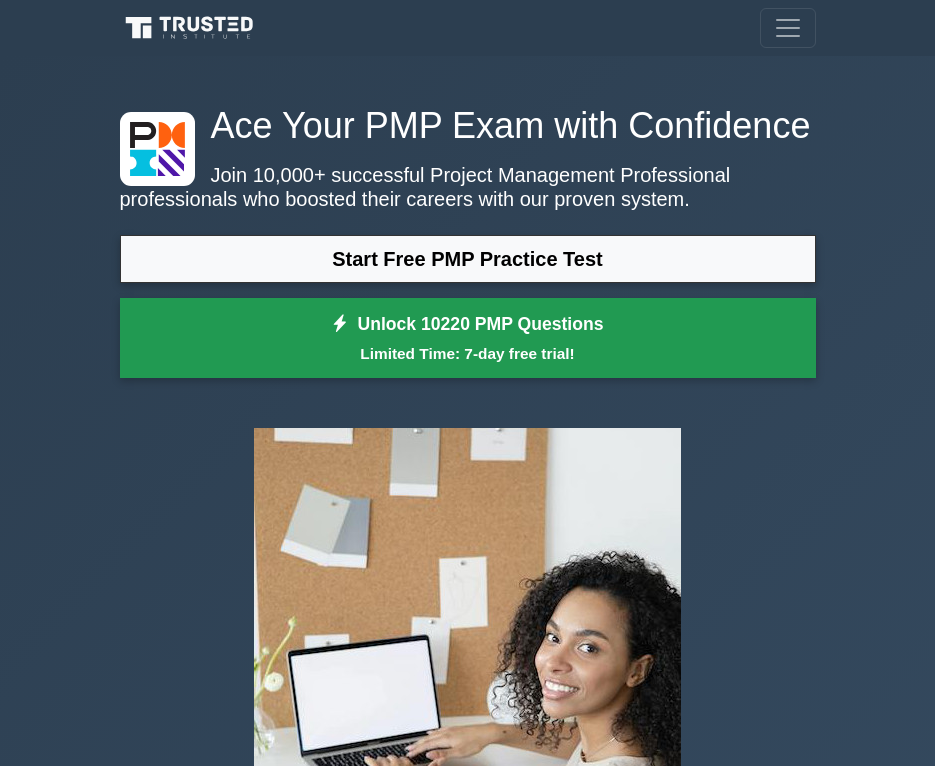 click on "Unlock 10220 PMP Questions
Limited Time: 7-day free trial!" at bounding box center (468, 338) 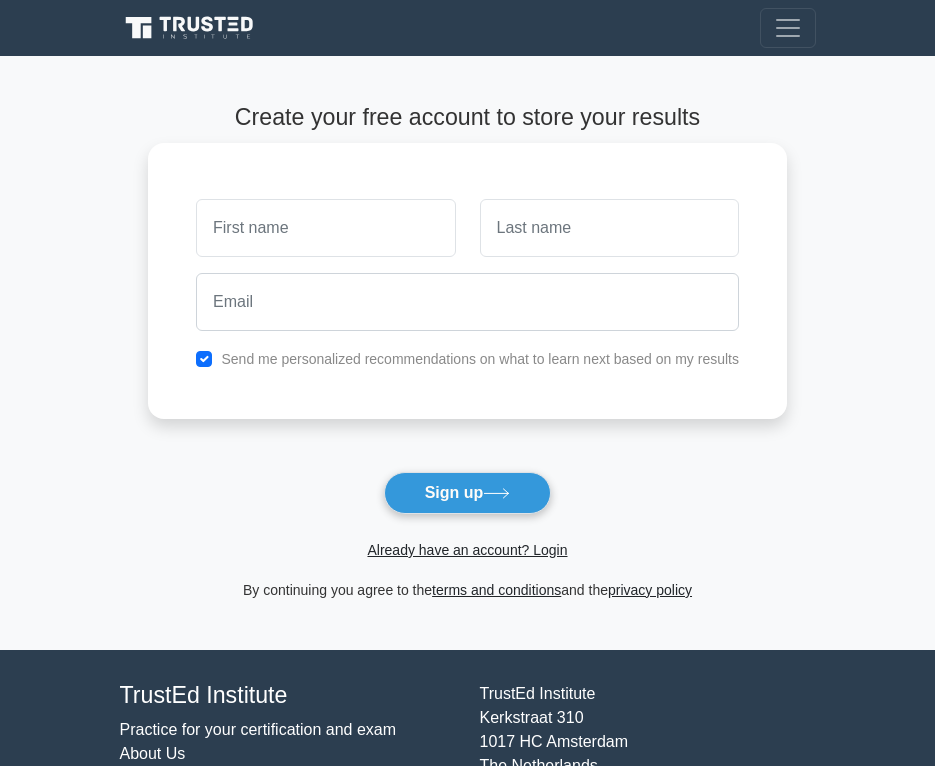 scroll, scrollTop: 0, scrollLeft: 0, axis: both 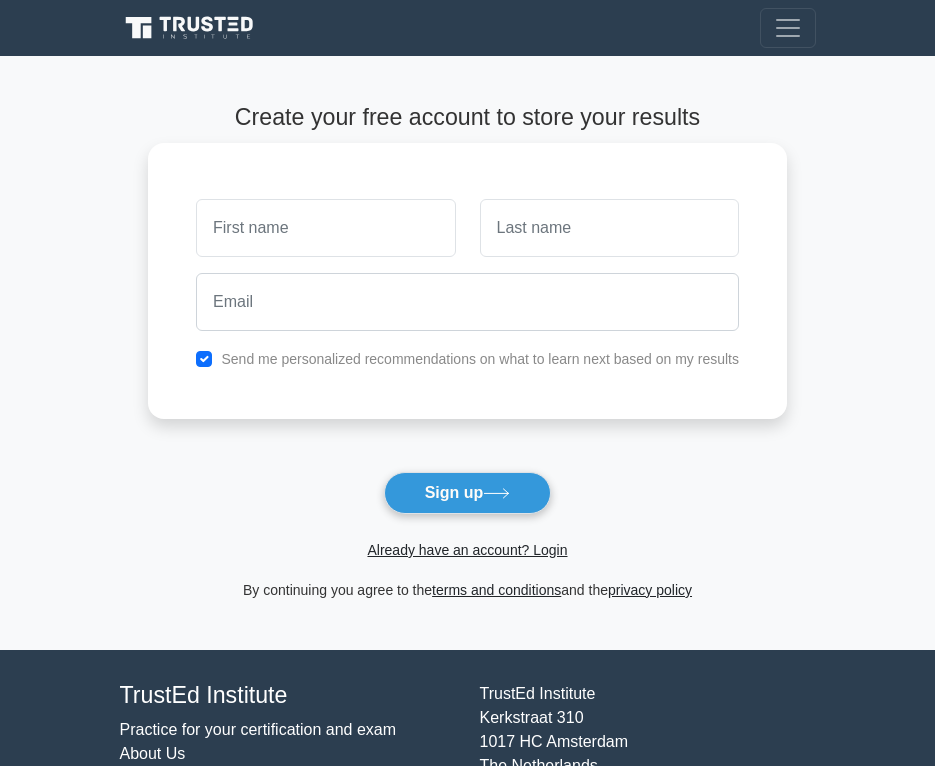 type on "a" 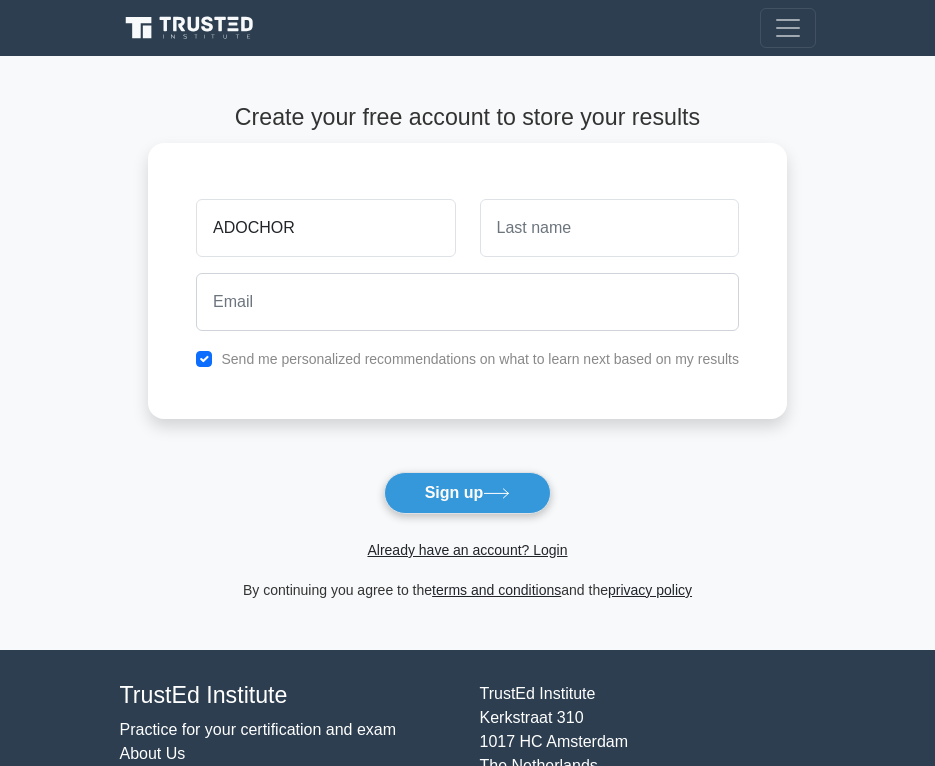 type on "ADOCHOR" 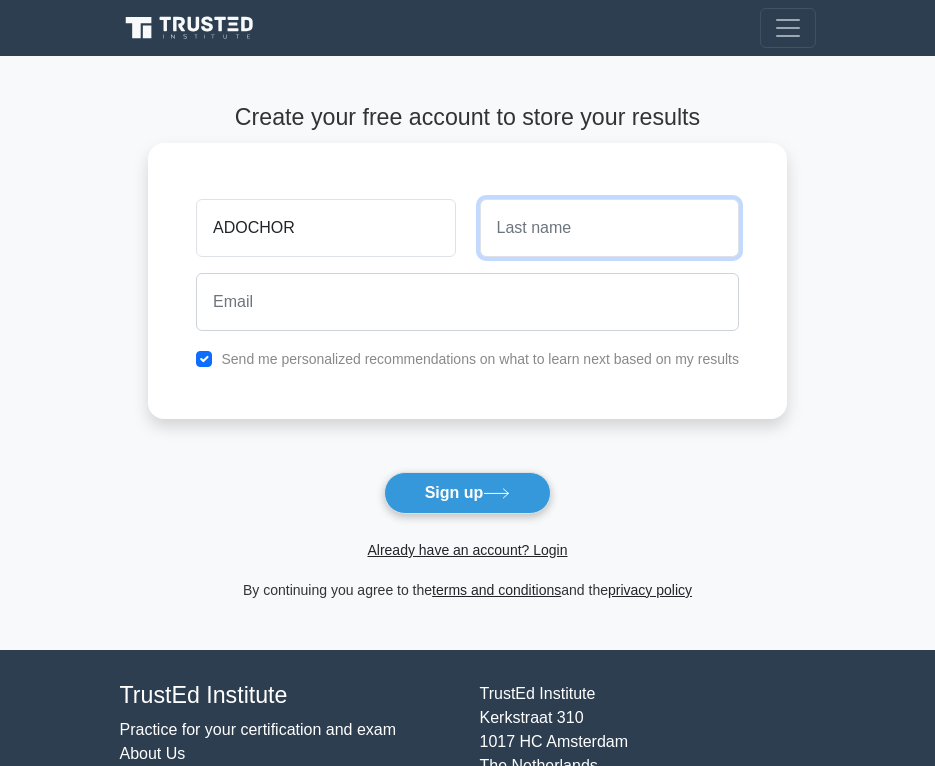 click at bounding box center (609, 228) 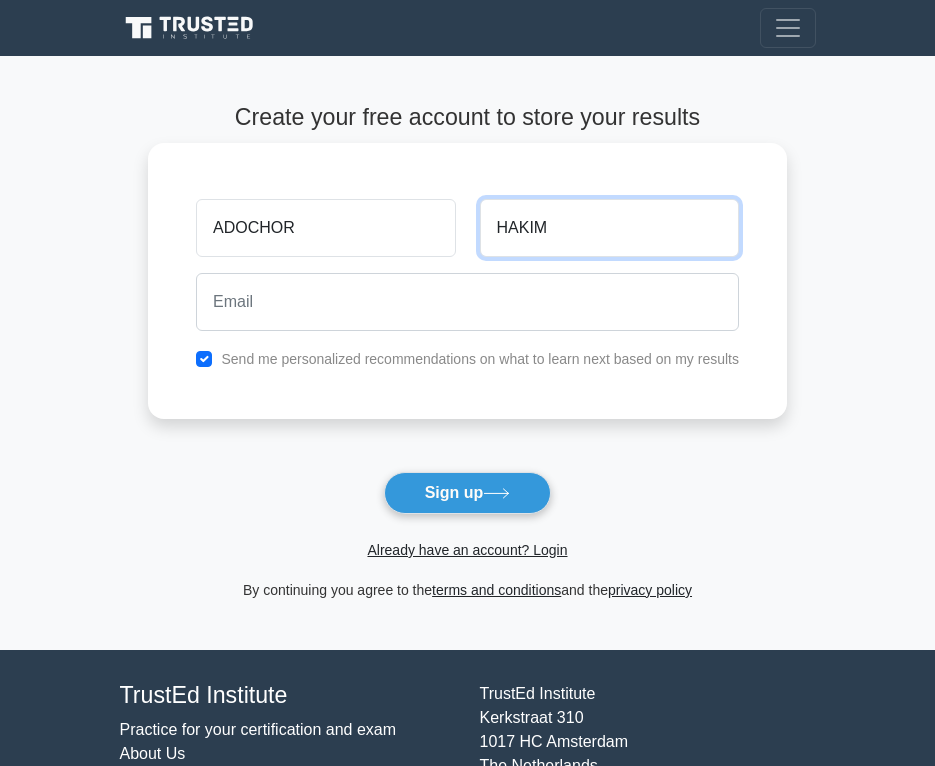 type on "HAKIM" 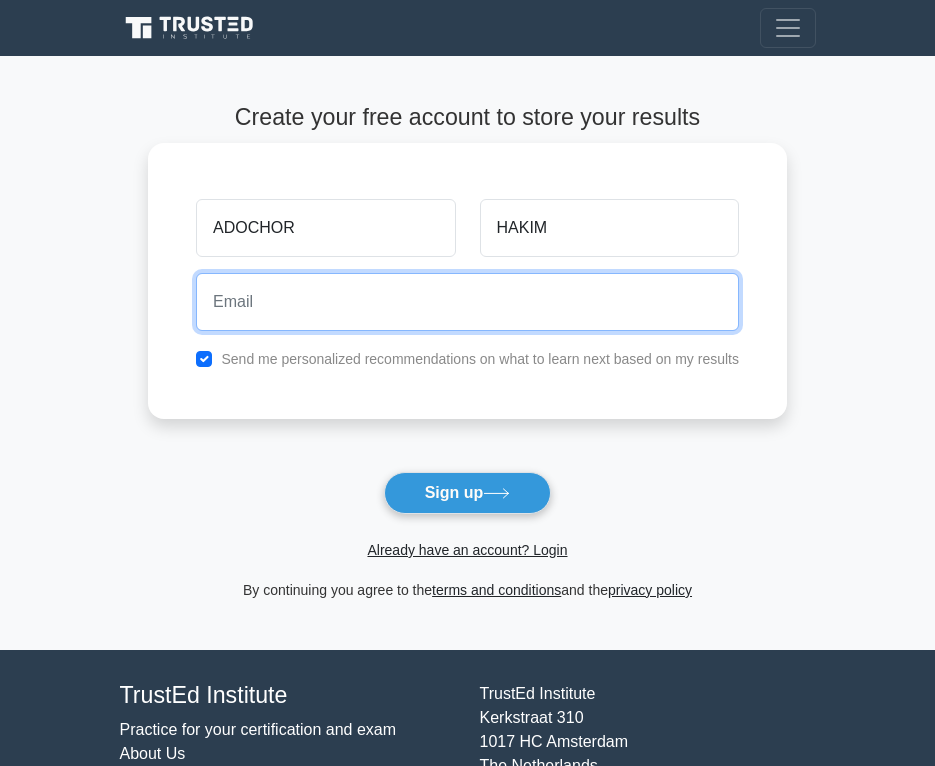 click at bounding box center (467, 302) 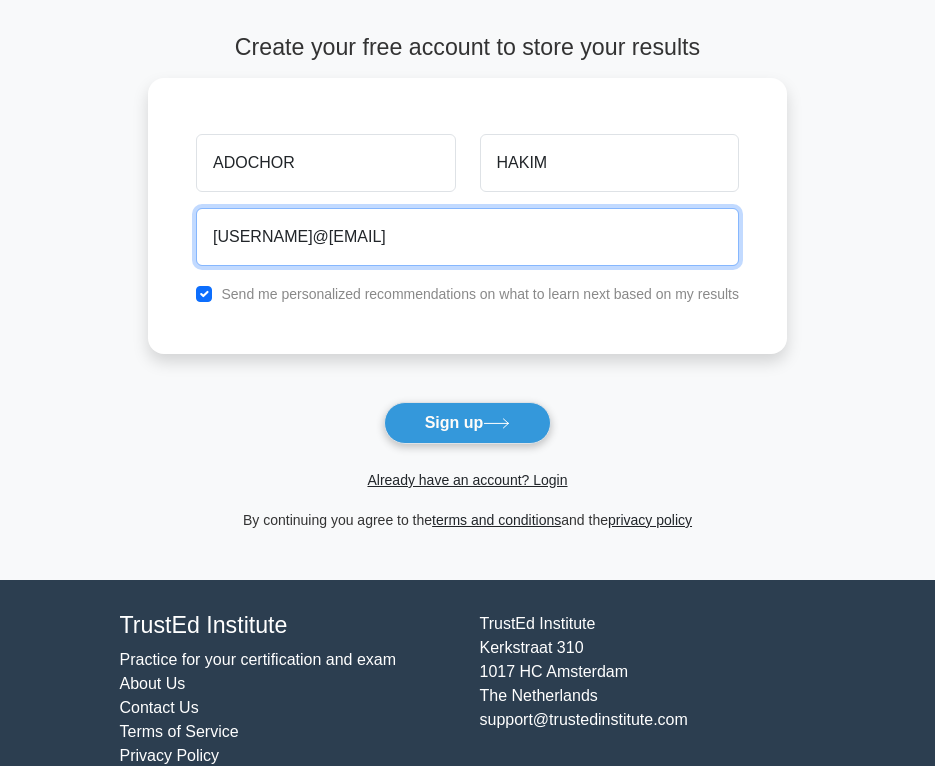 scroll, scrollTop: 105, scrollLeft: 0, axis: vertical 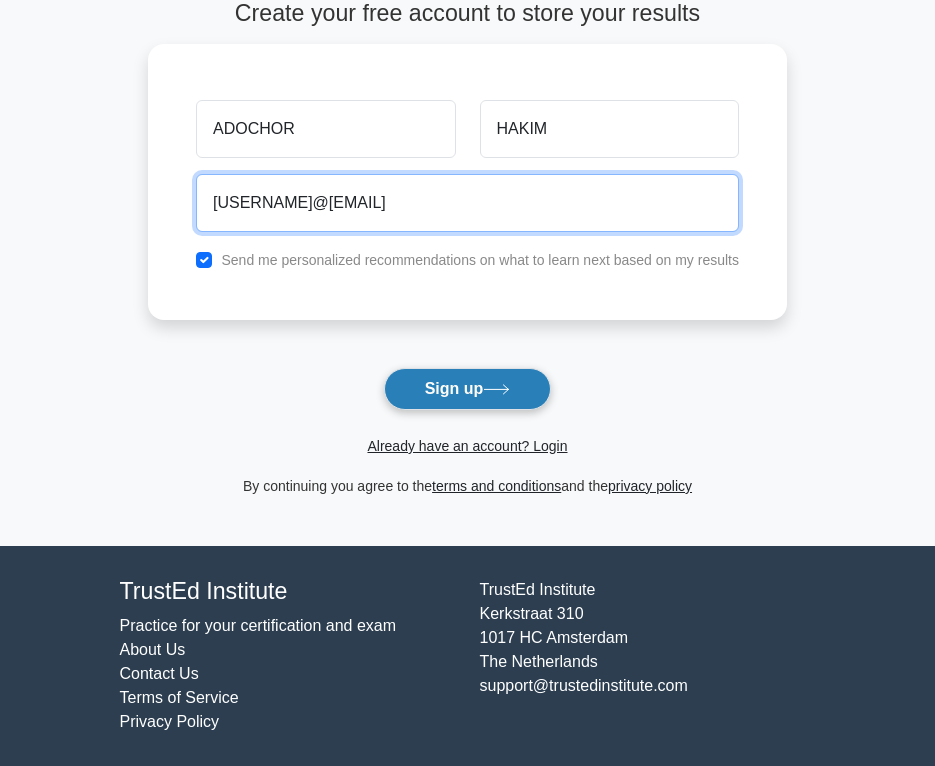 type on "adochorhakim@gmail.com" 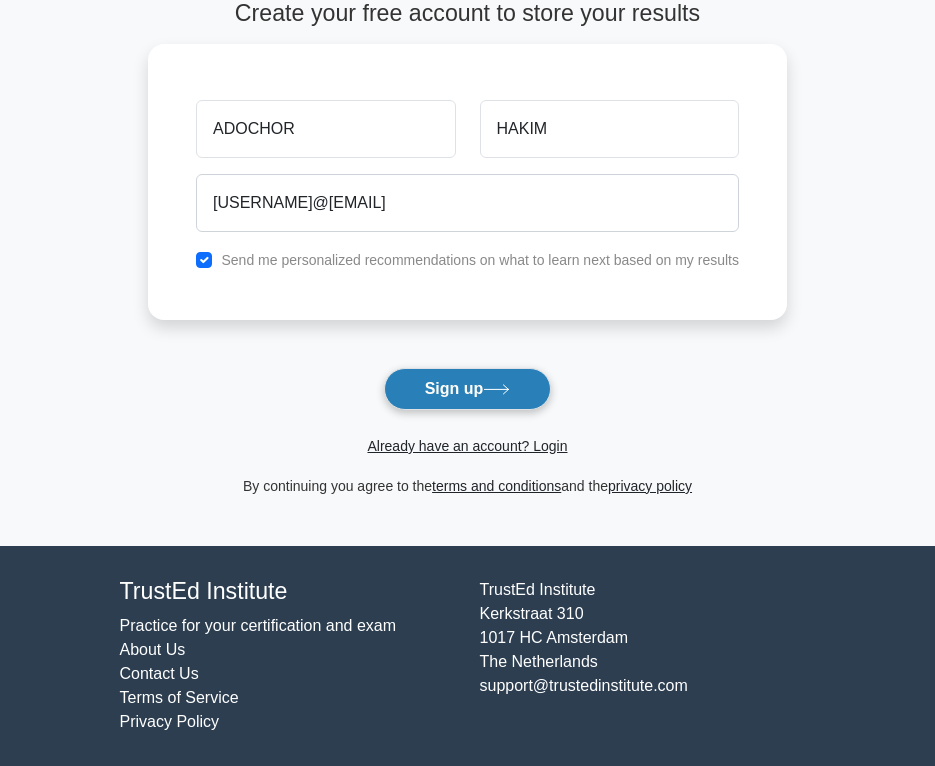 click on "Sign up" at bounding box center (468, 389) 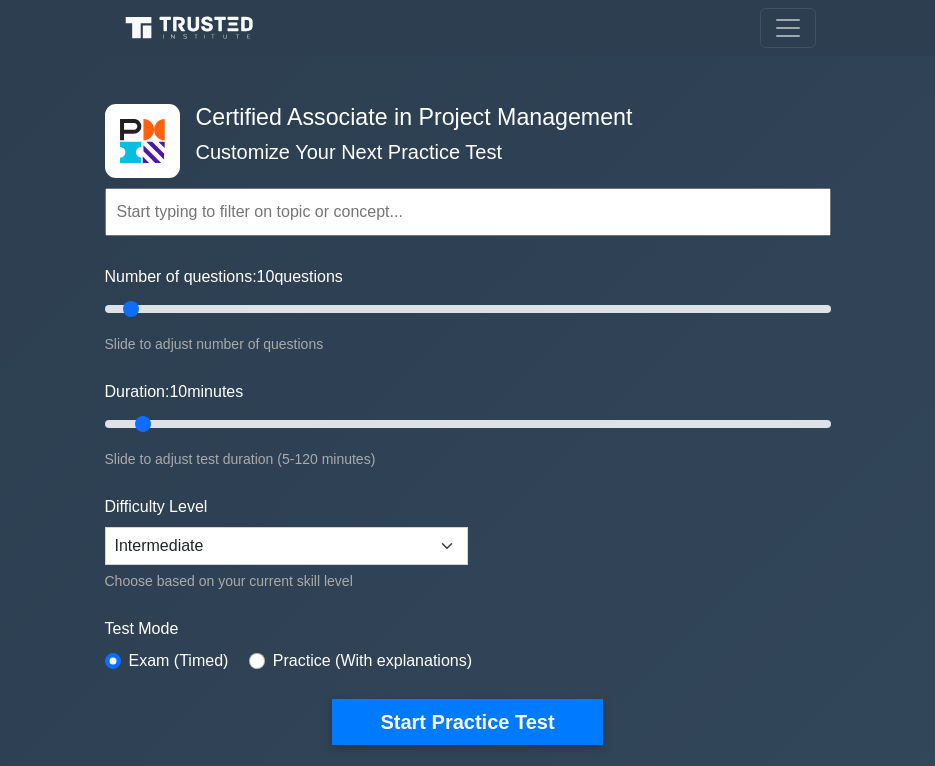 scroll, scrollTop: 0, scrollLeft: 0, axis: both 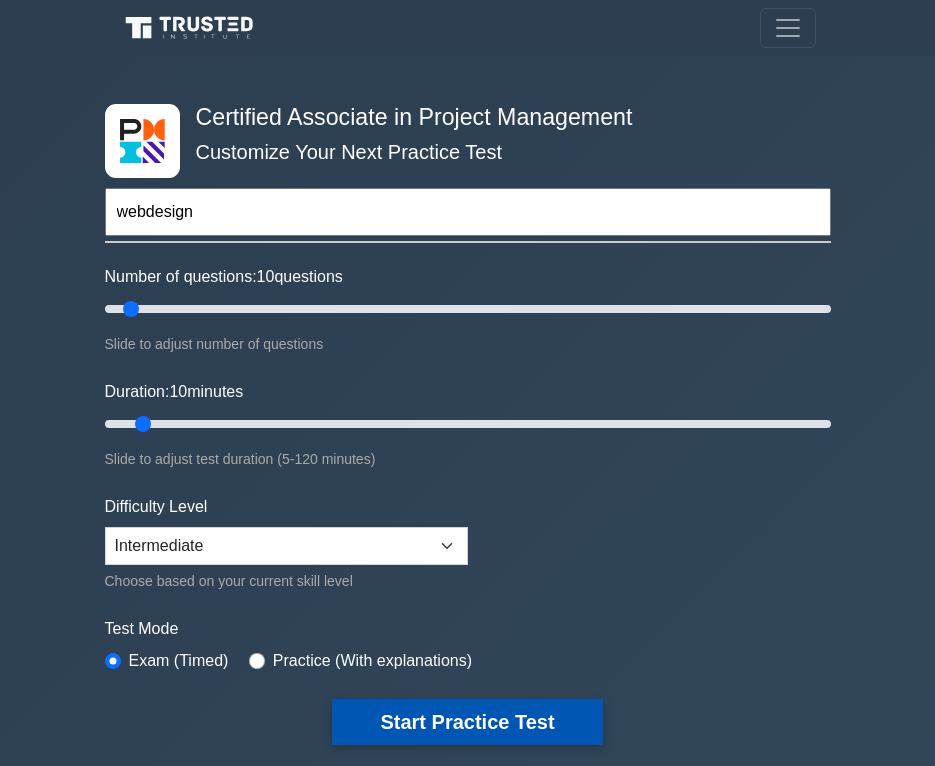 type on "webdesign" 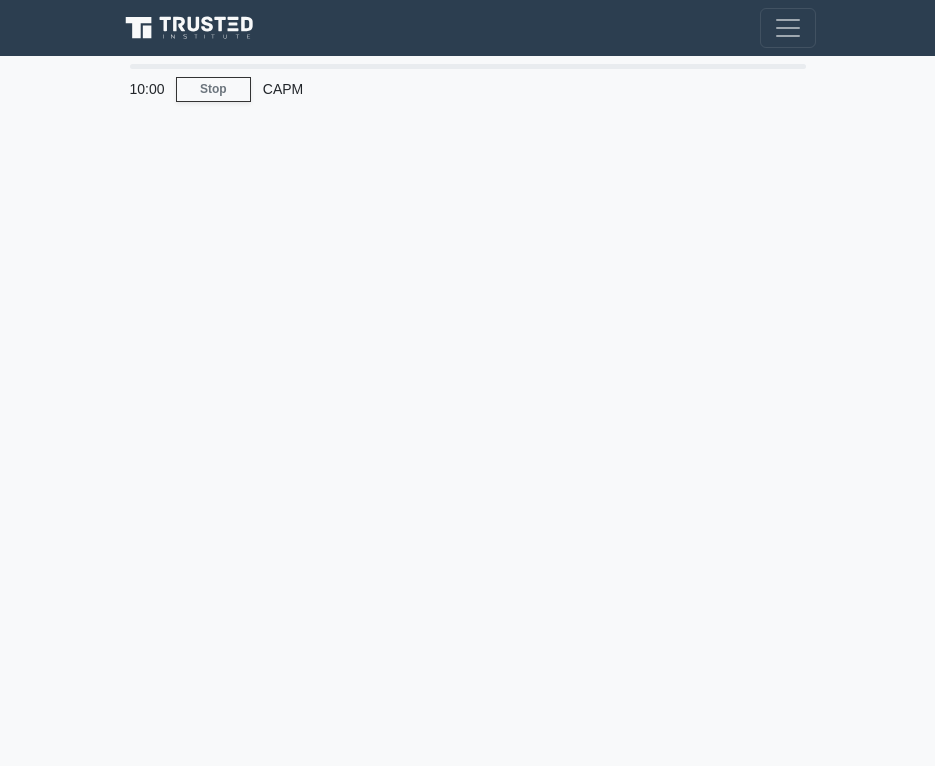 scroll, scrollTop: 0, scrollLeft: 0, axis: both 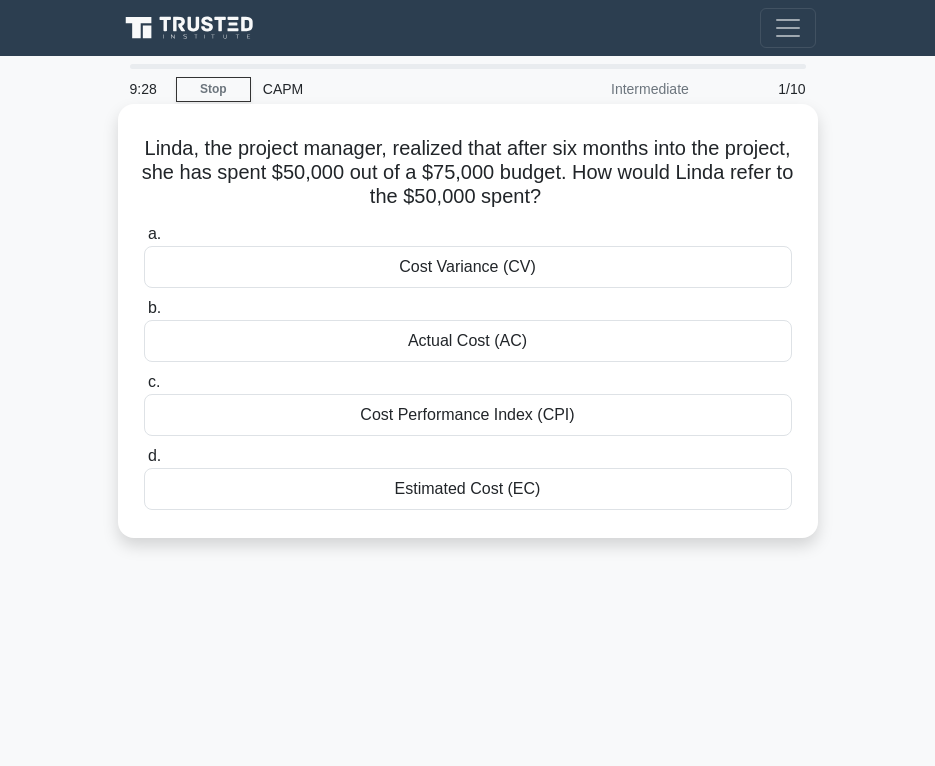 click on "Cost Variance (CV)" at bounding box center [468, 267] 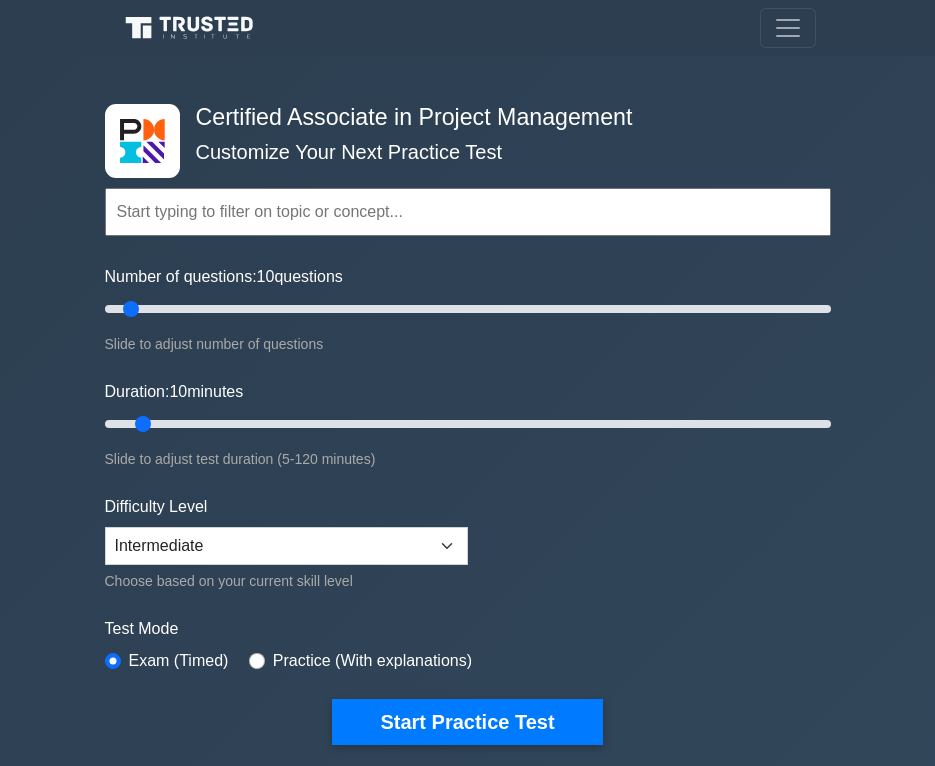 scroll, scrollTop: 0, scrollLeft: 0, axis: both 